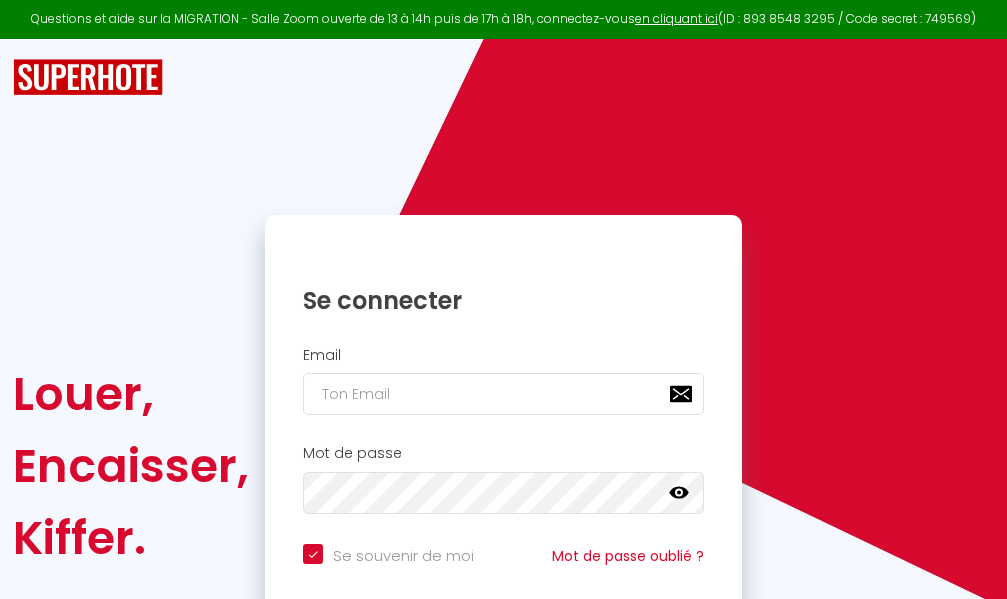 scroll, scrollTop: 0, scrollLeft: 0, axis: both 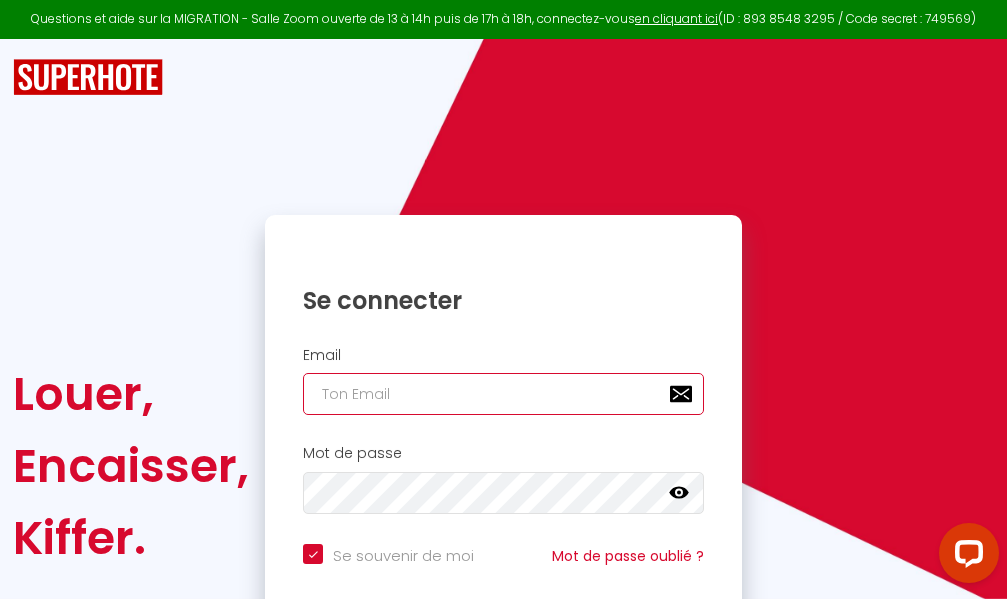 click at bounding box center [503, 394] 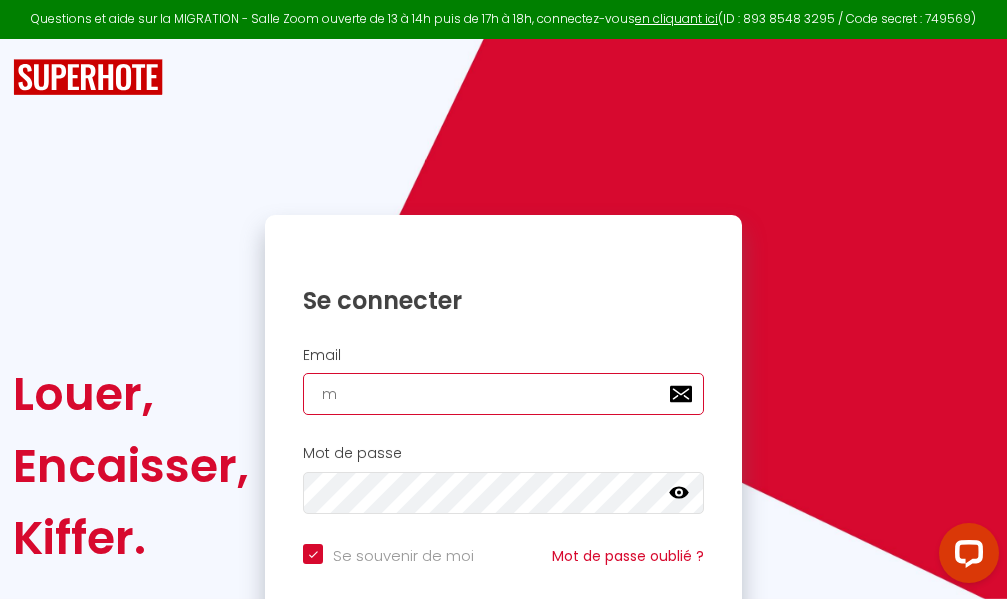 checkbox on "true" 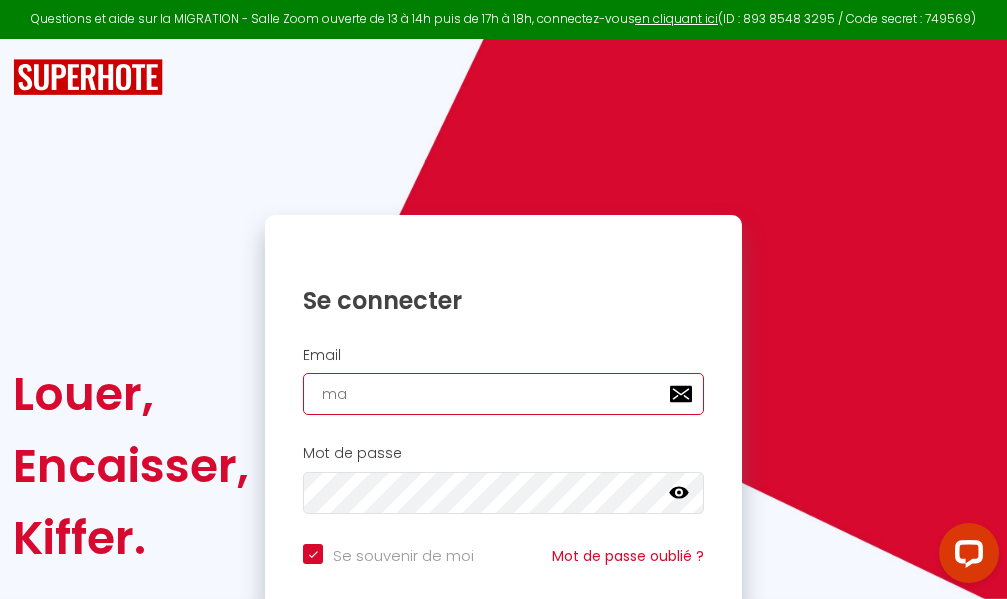 checkbox on "true" 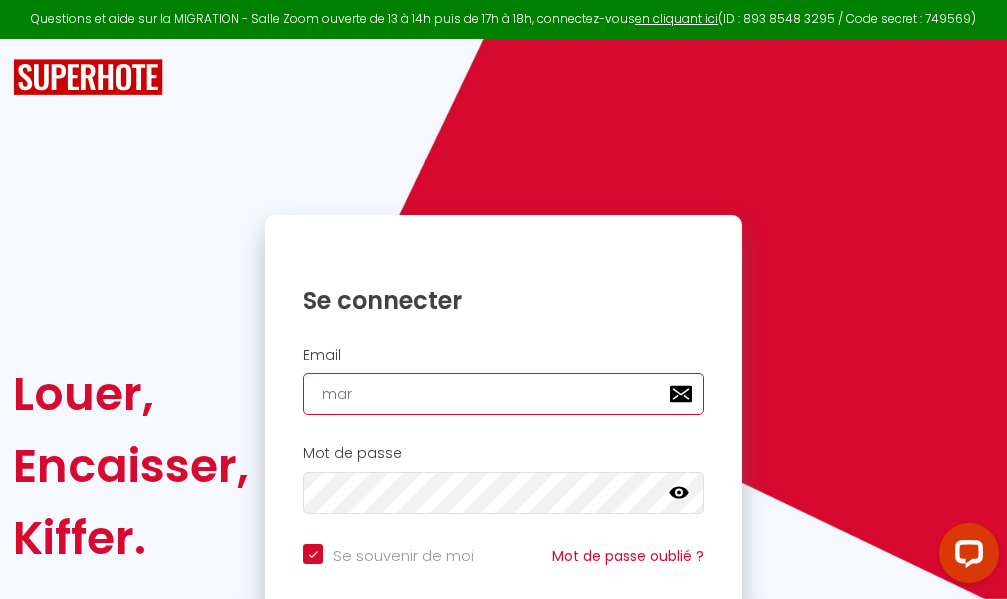 checkbox on "true" 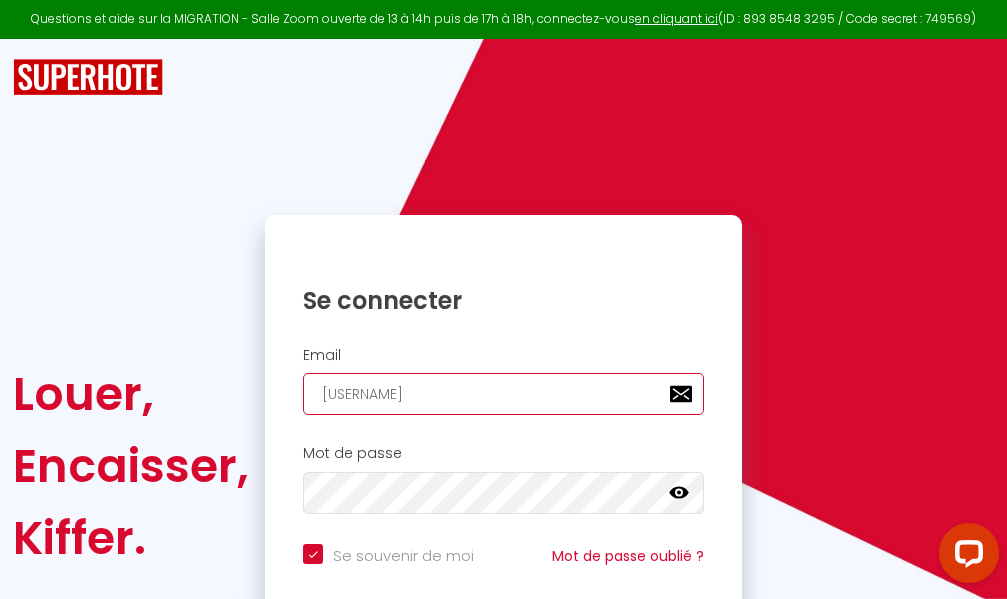 checkbox on "true" 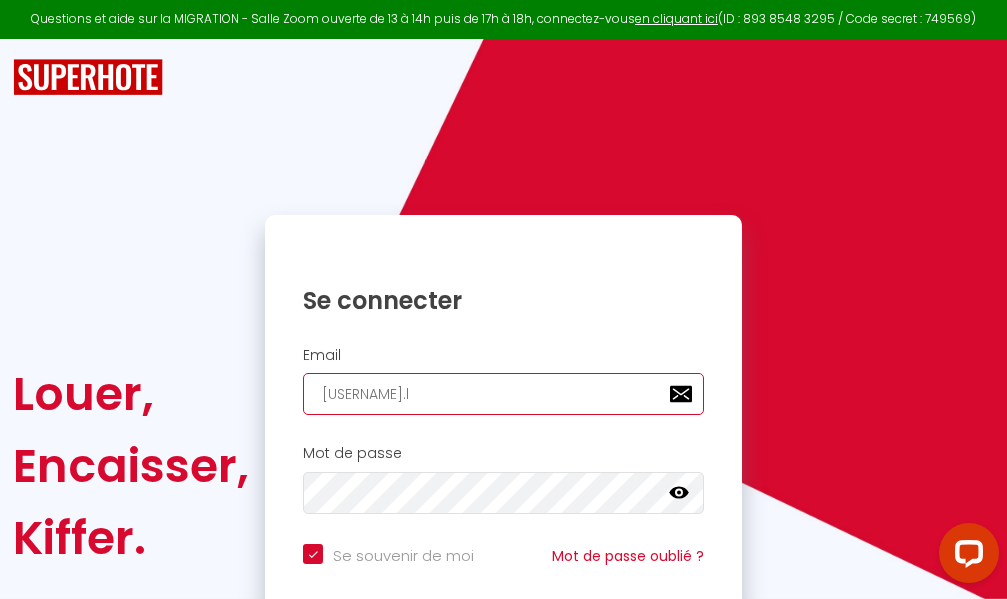 checkbox on "true" 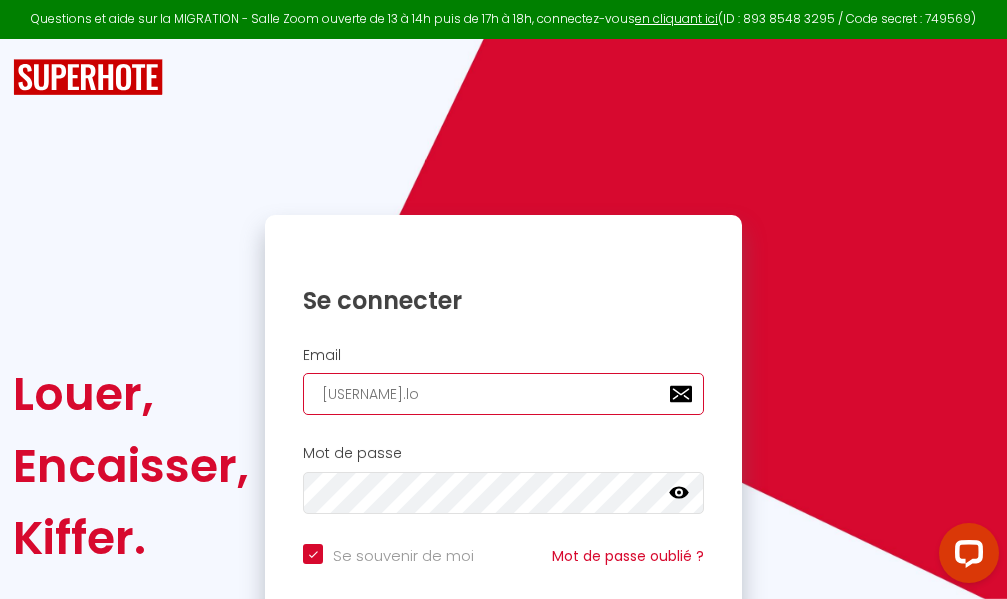 checkbox on "true" 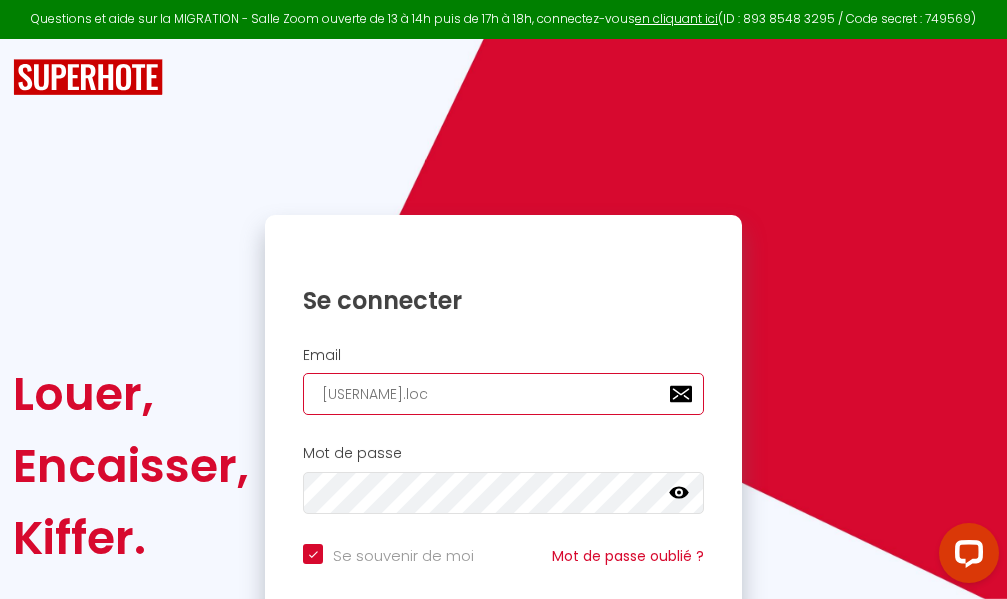 checkbox on "true" 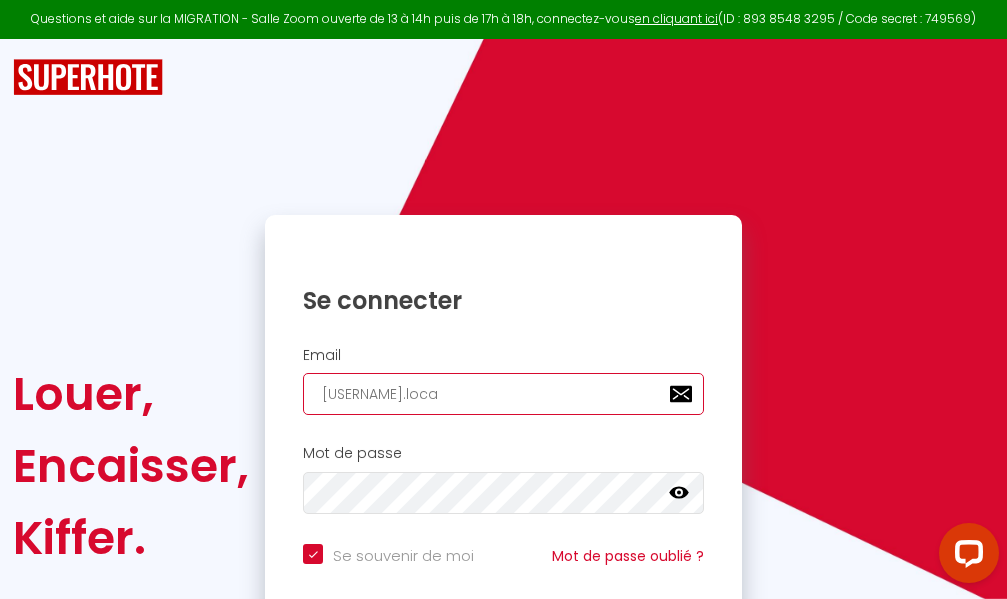 checkbox on "true" 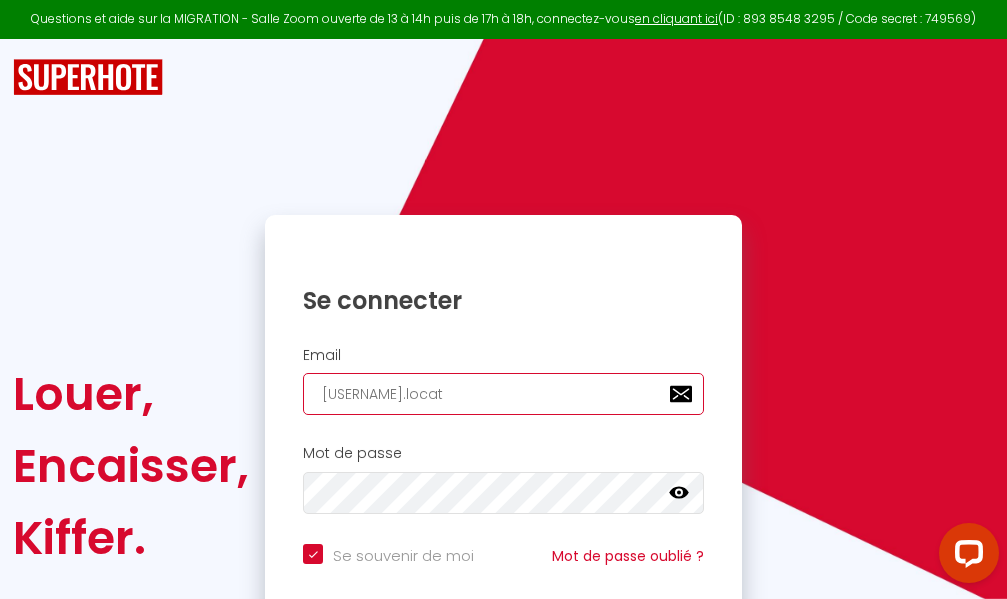 checkbox on "true" 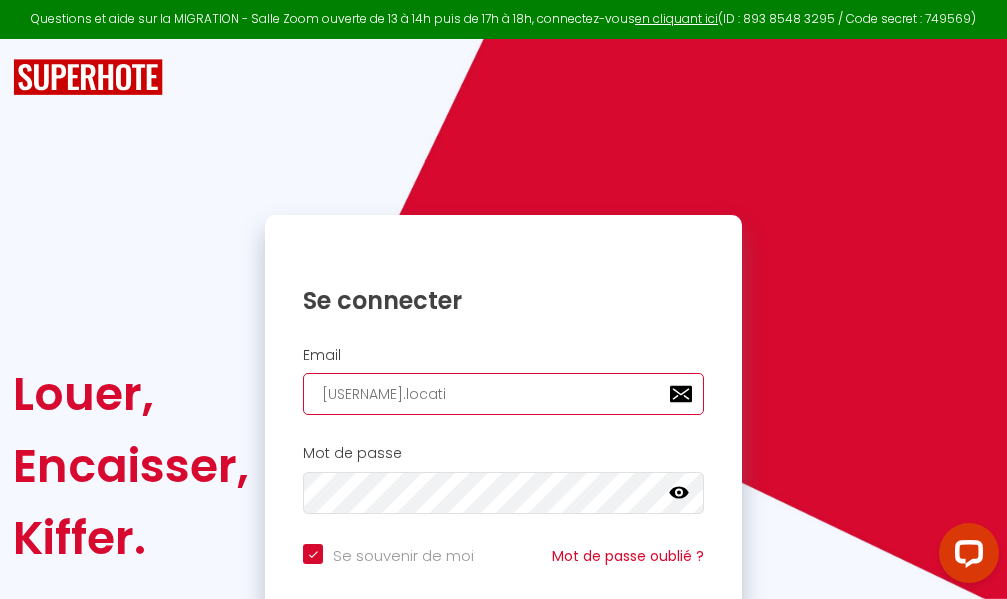 checkbox on "true" 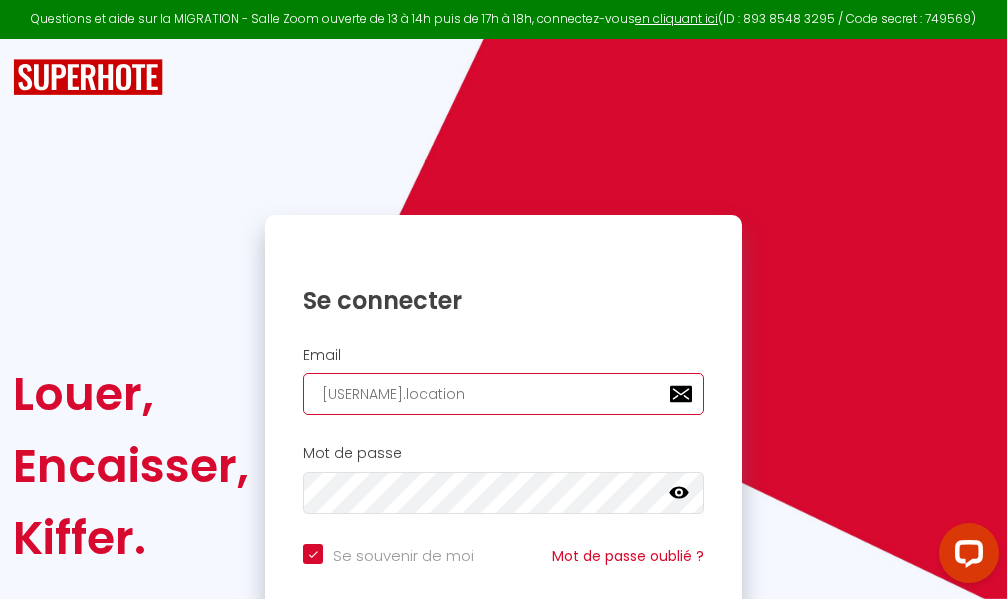 type on "[USERNAME].location" 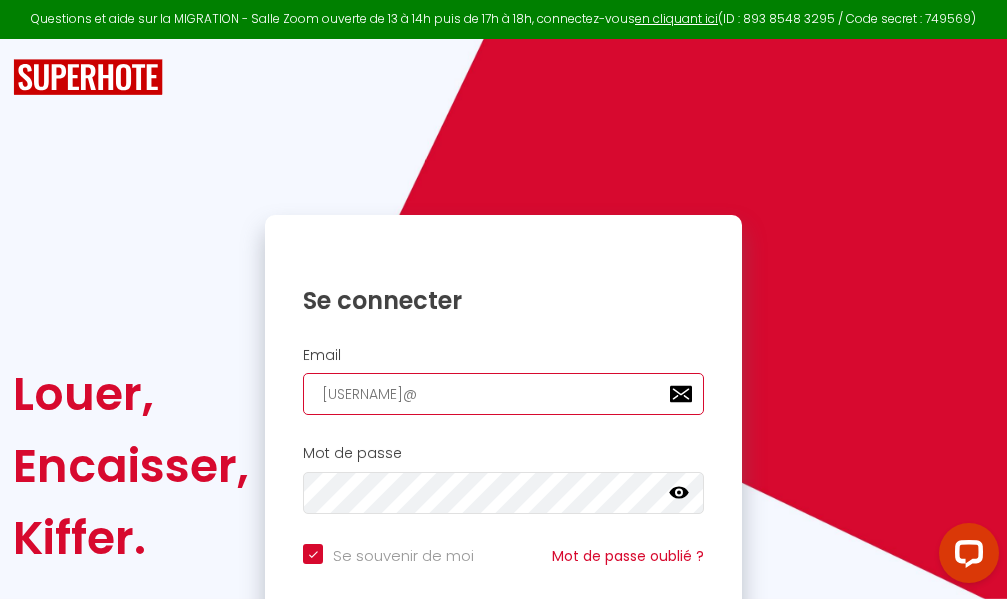 checkbox on "true" 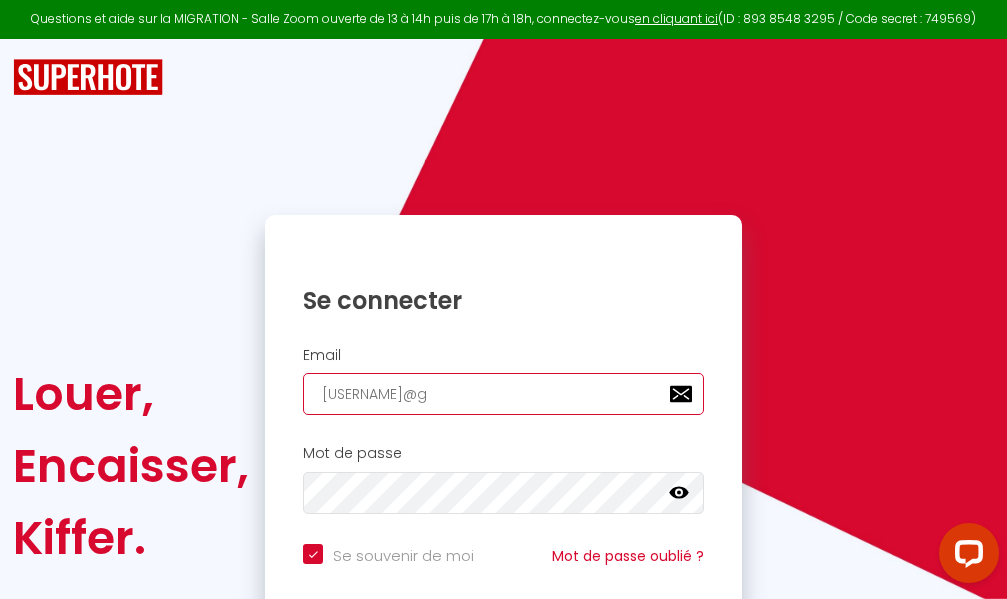 checkbox on "true" 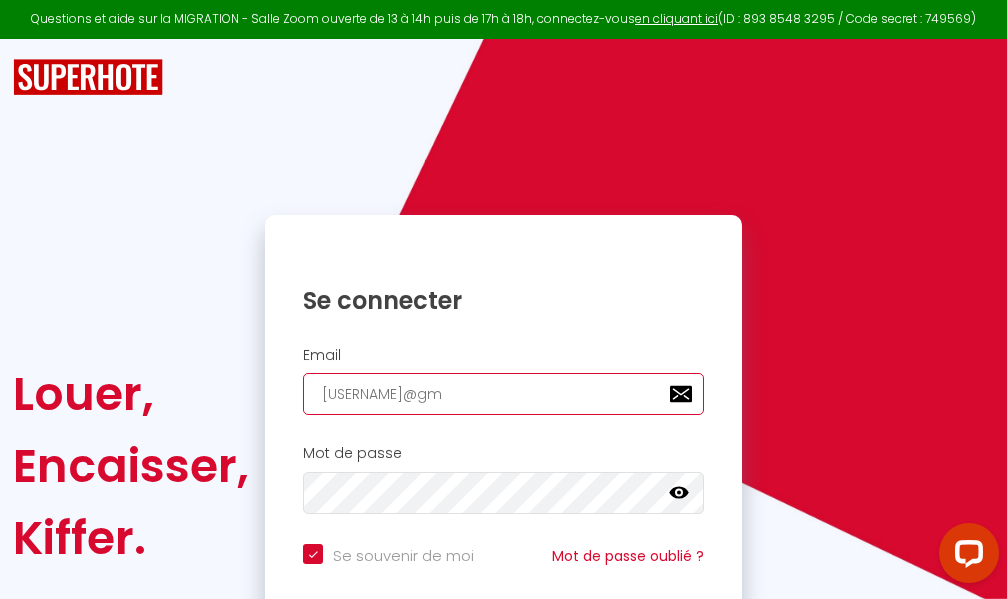 checkbox on "true" 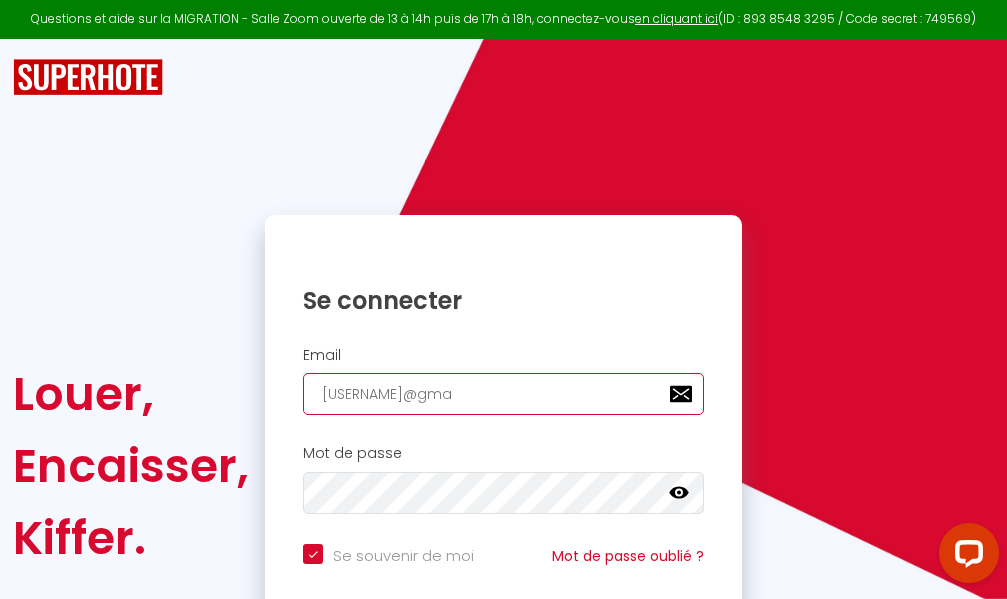 checkbox on "true" 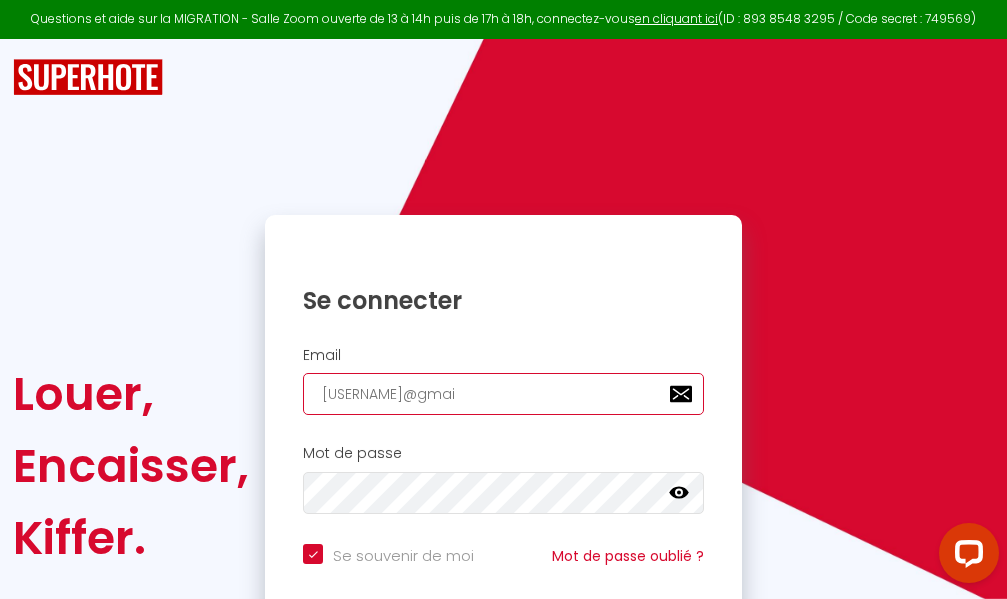 checkbox on "true" 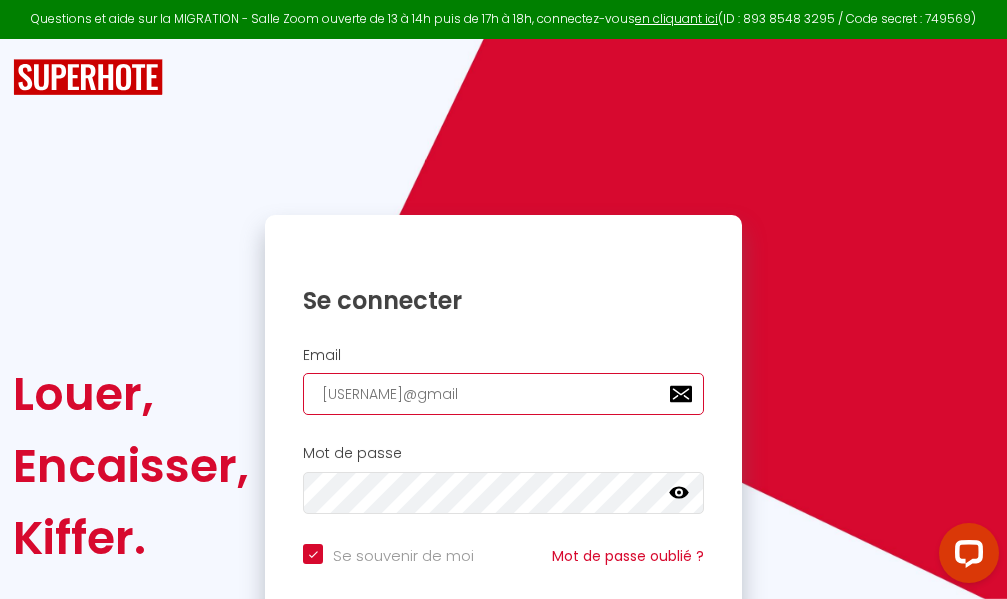 checkbox on "true" 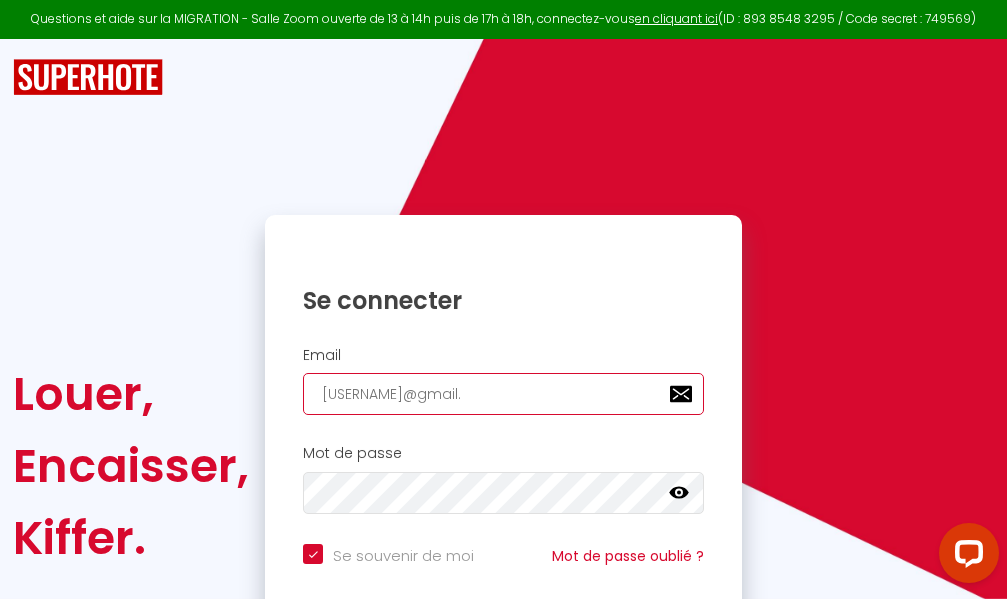 checkbox on "true" 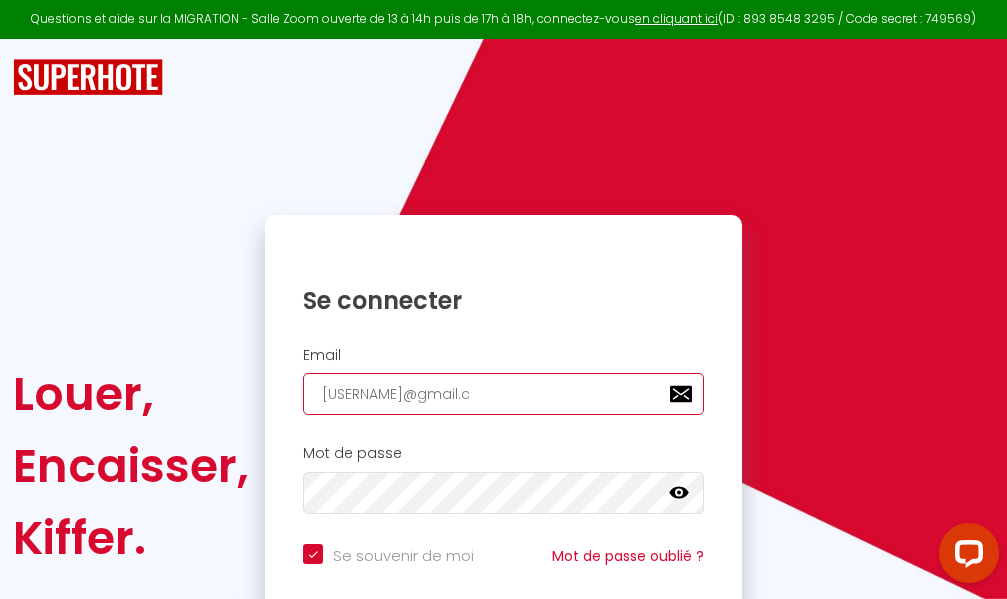 checkbox on "true" 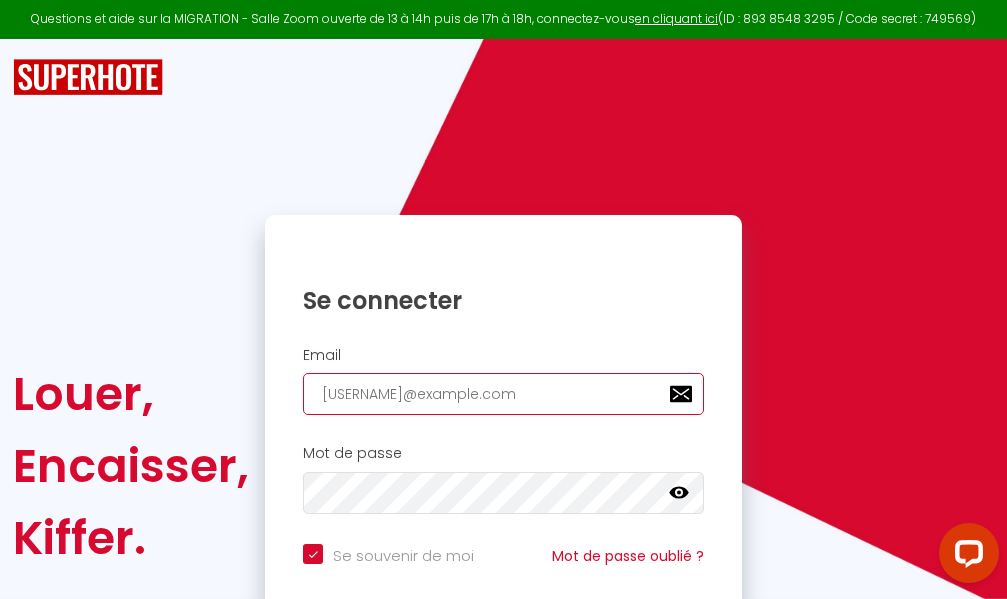 checkbox on "true" 